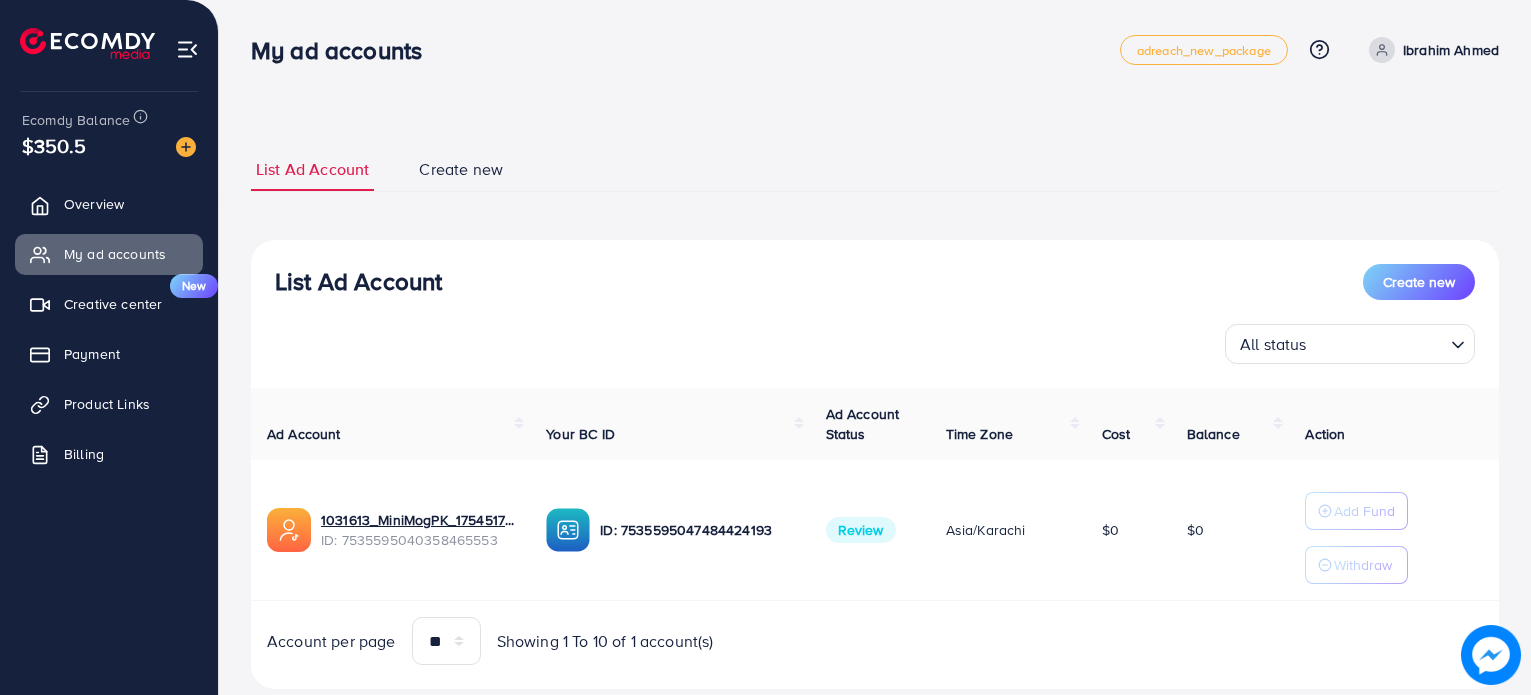 scroll, scrollTop: 0, scrollLeft: 0, axis: both 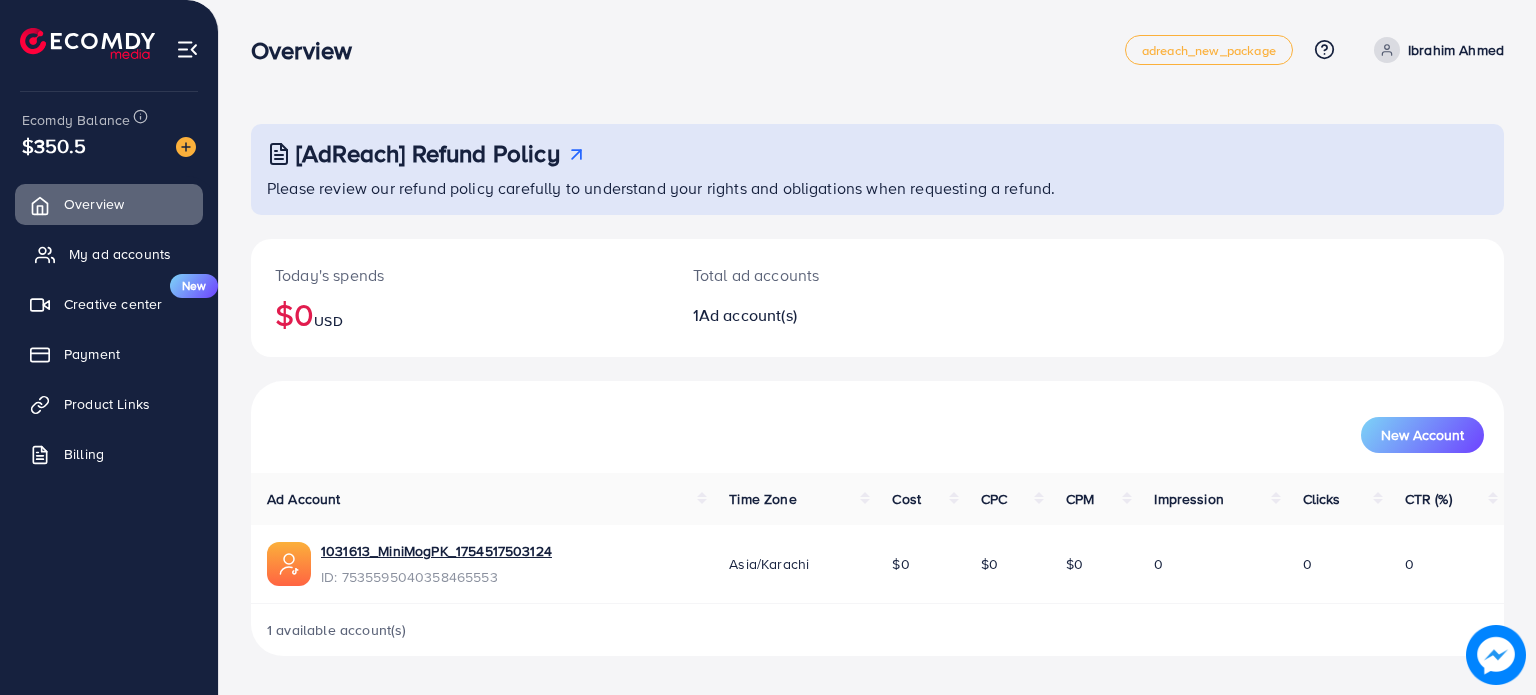 click on "My ad accounts" at bounding box center [120, 254] 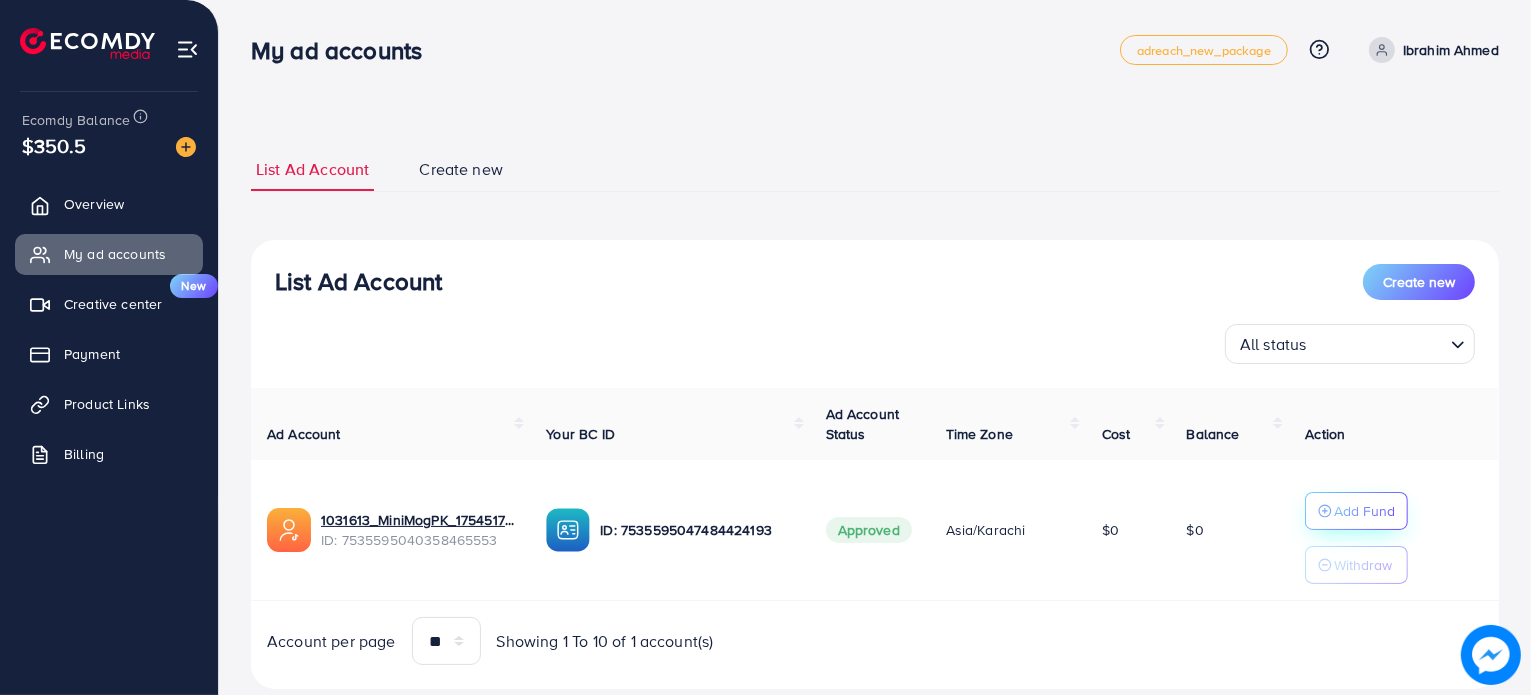 click on "Add Fund" at bounding box center (1364, 511) 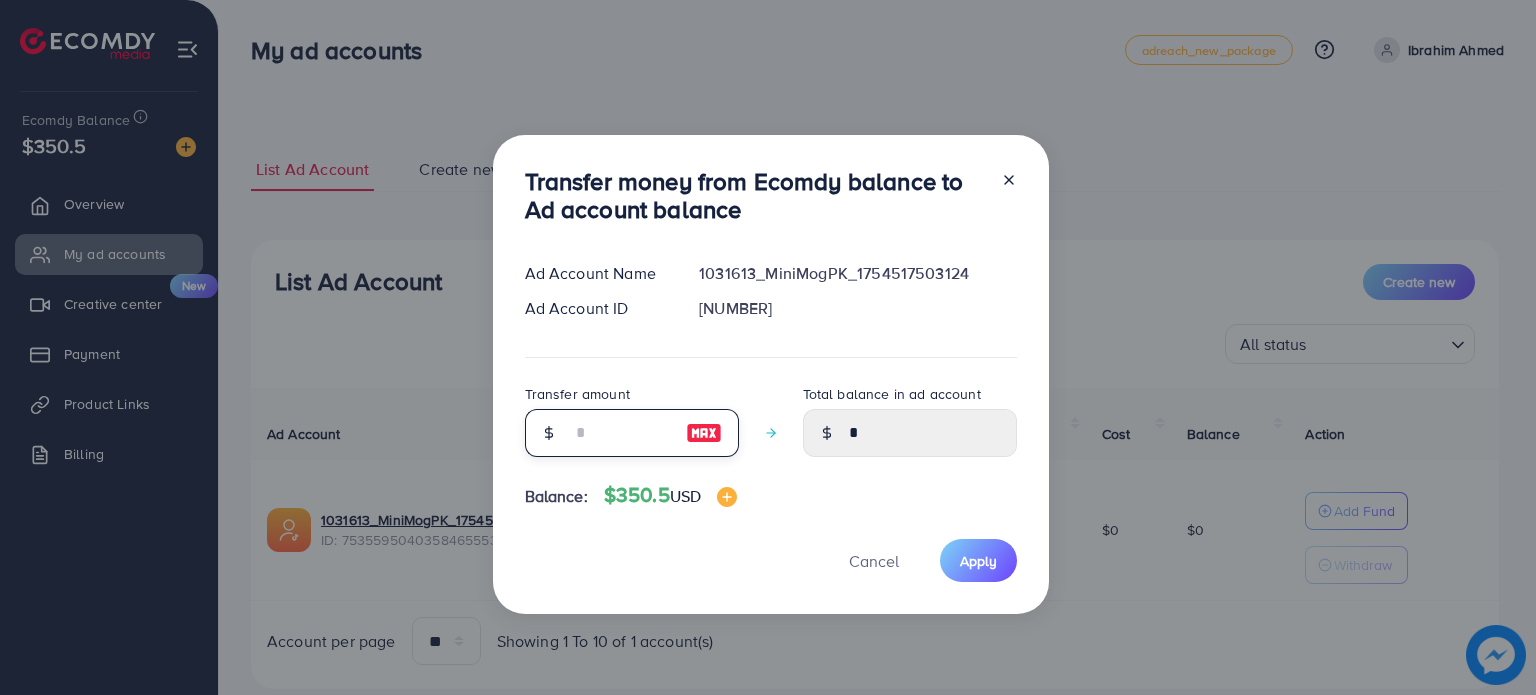 click at bounding box center (621, 433) 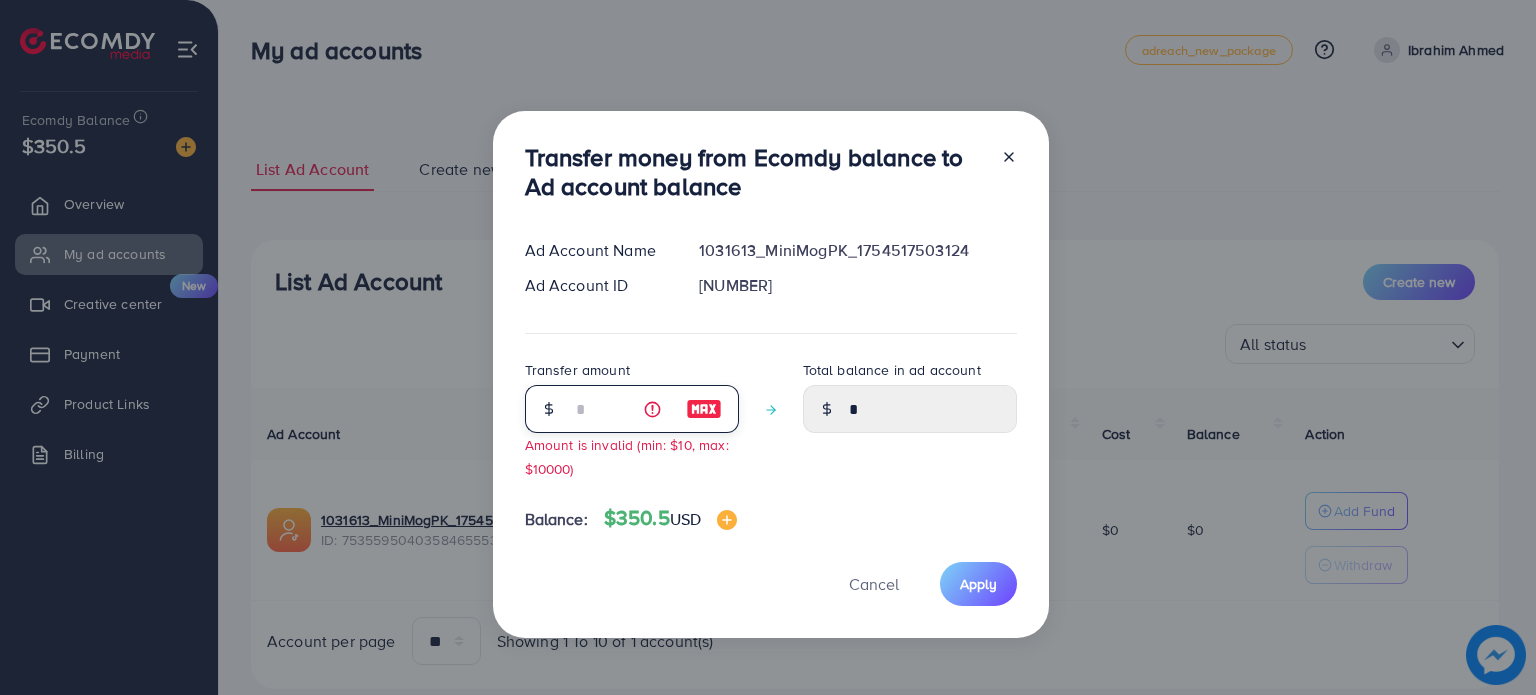 type on "****" 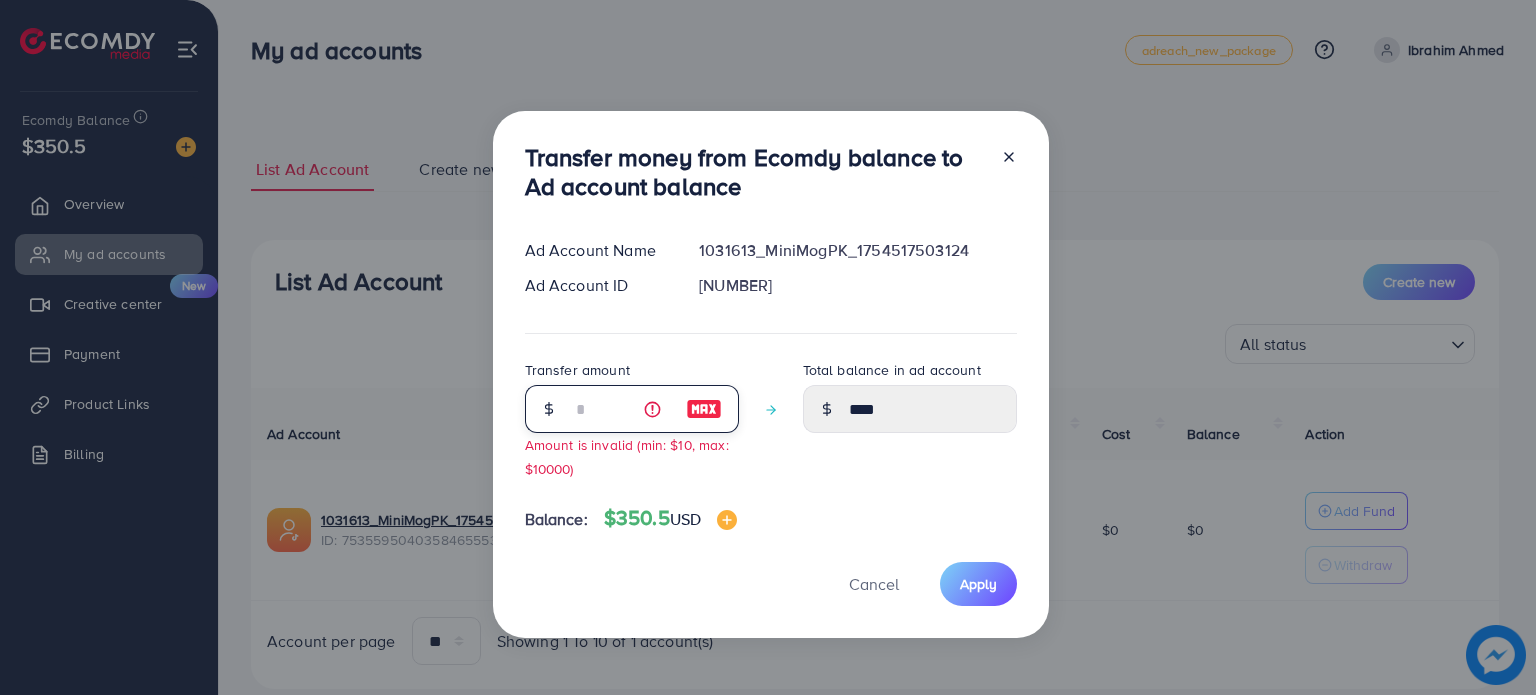 type on "**" 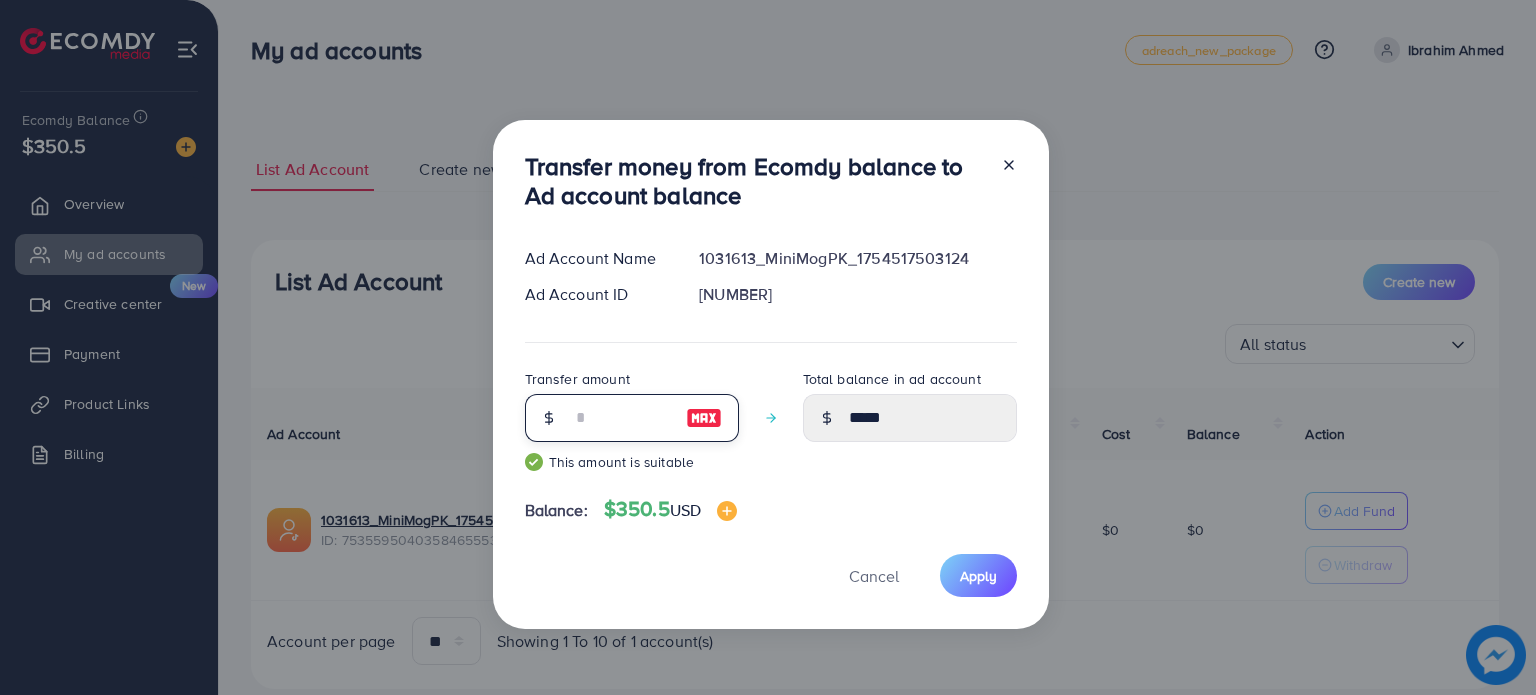 type on "***" 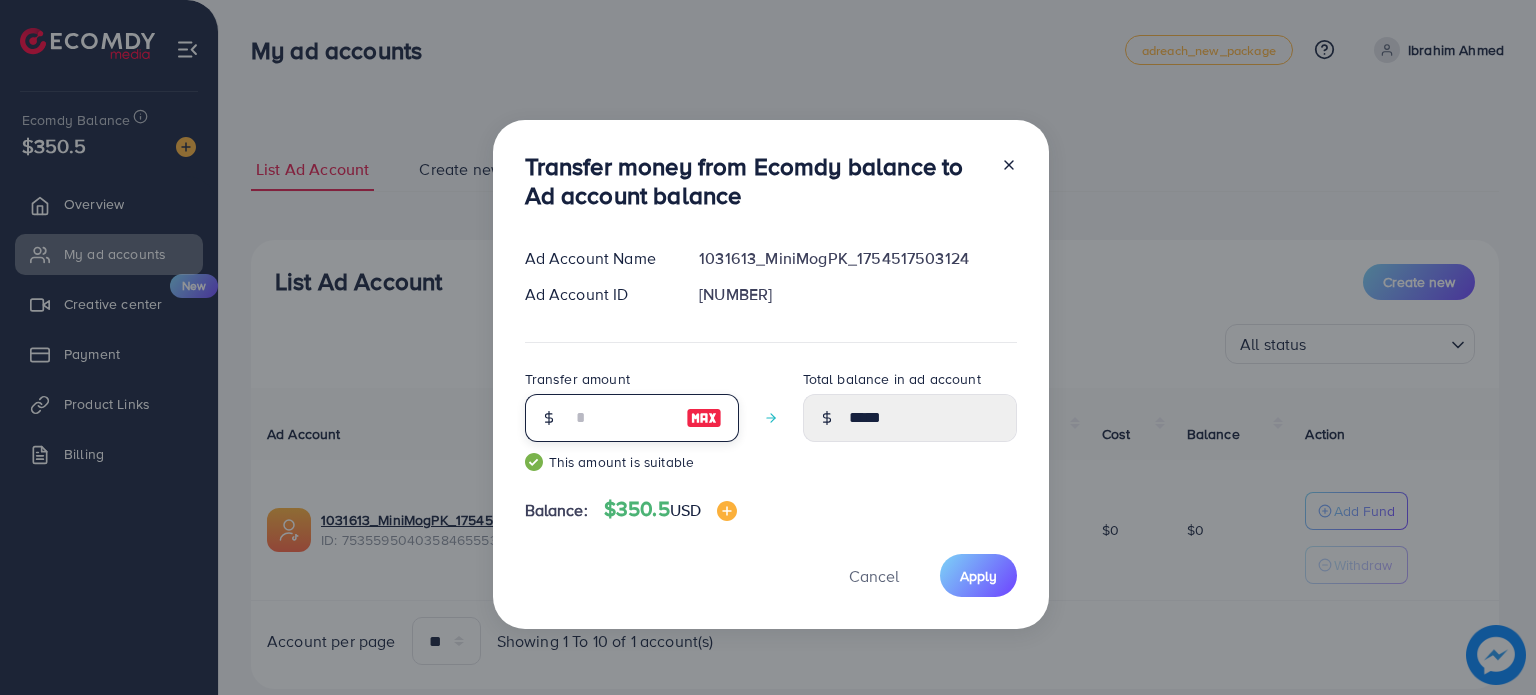 type on "******" 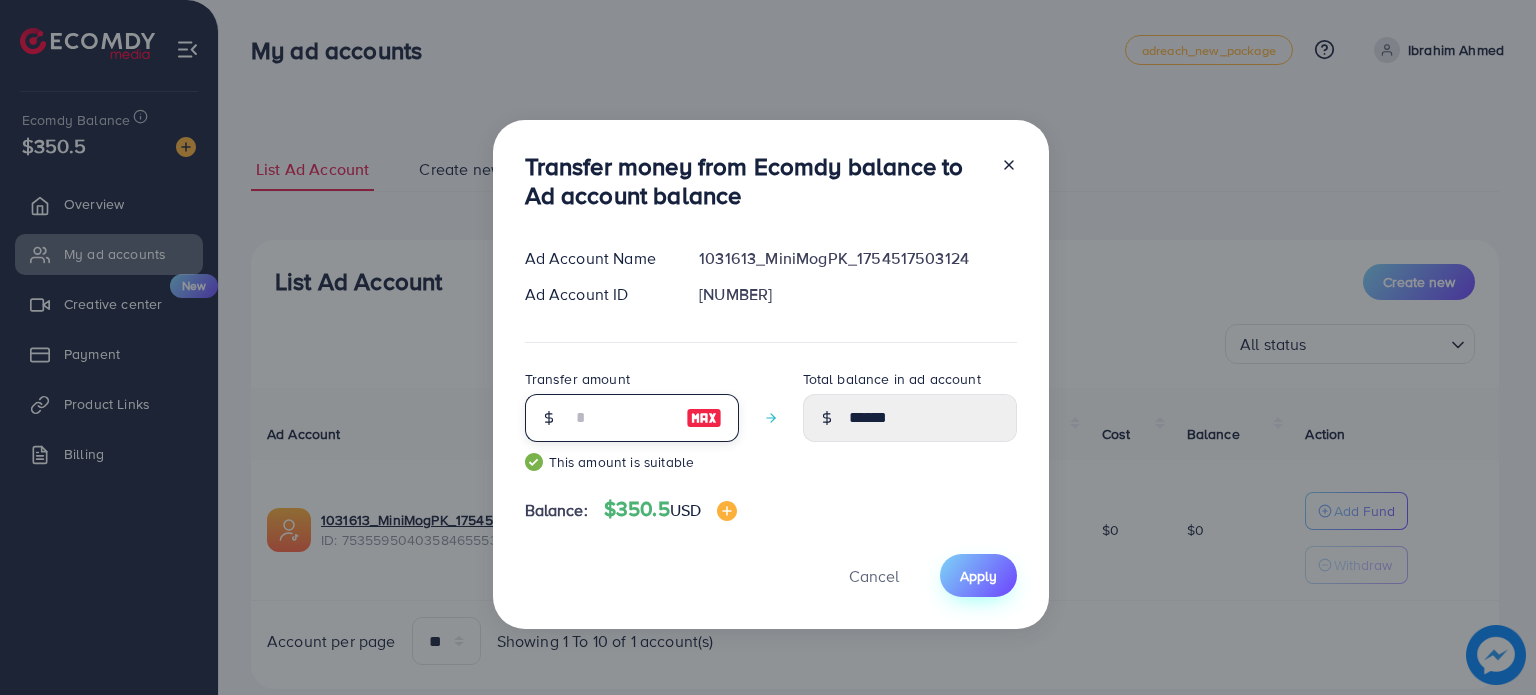 type on "***" 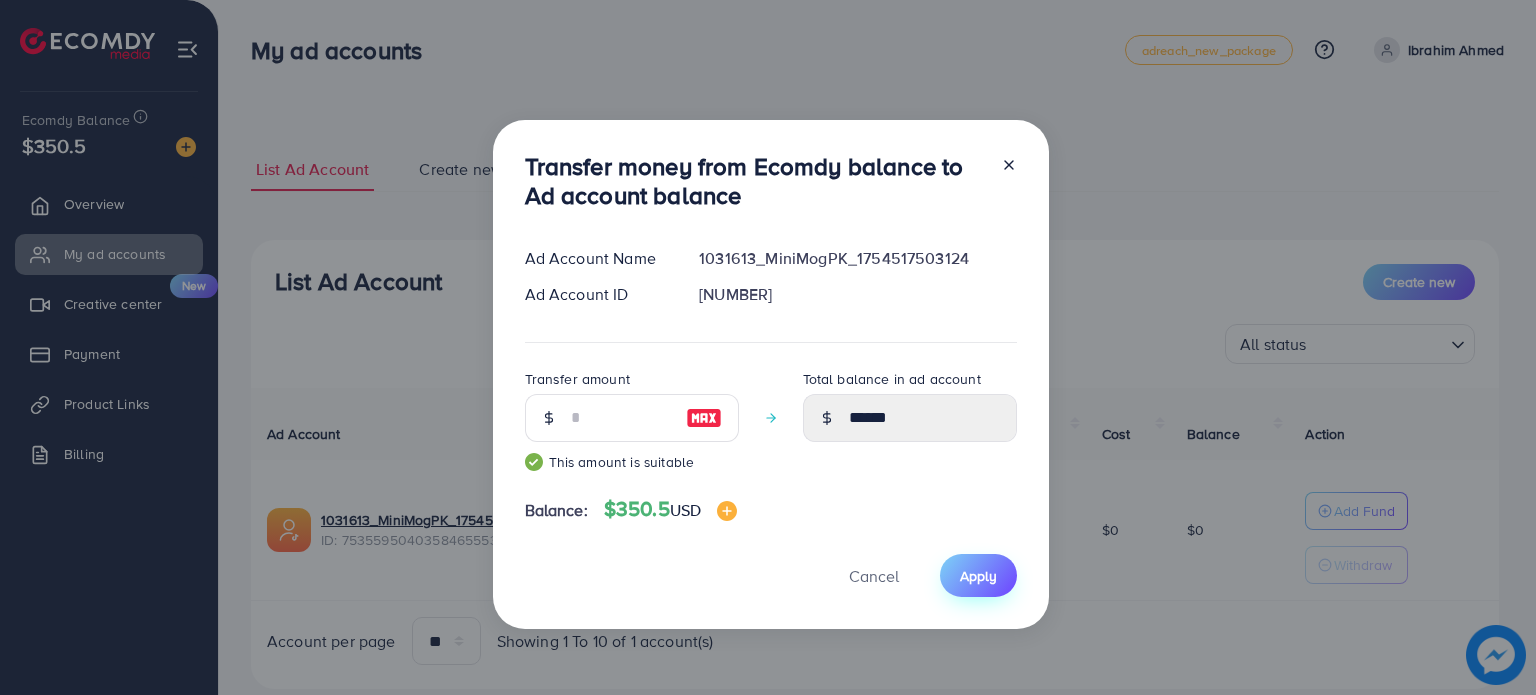 click on "Apply" at bounding box center (978, 576) 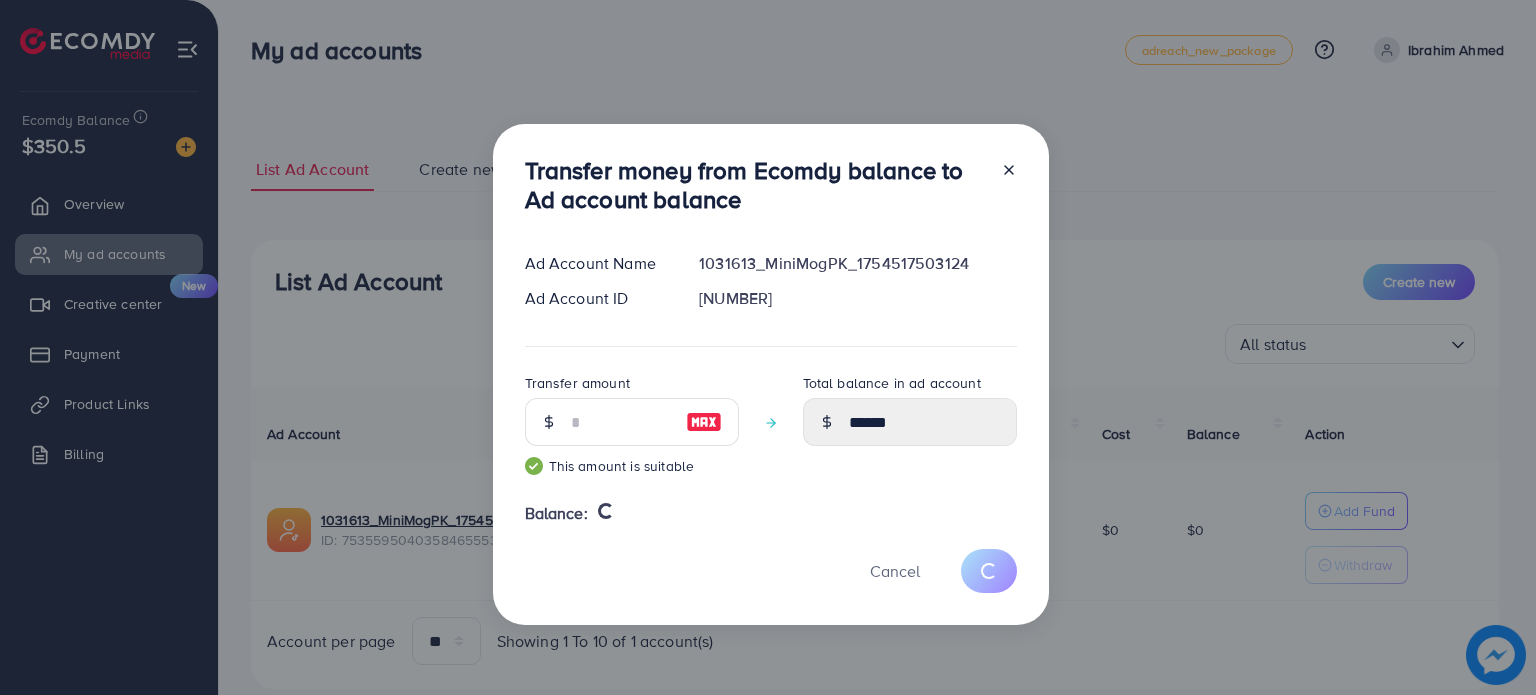 type 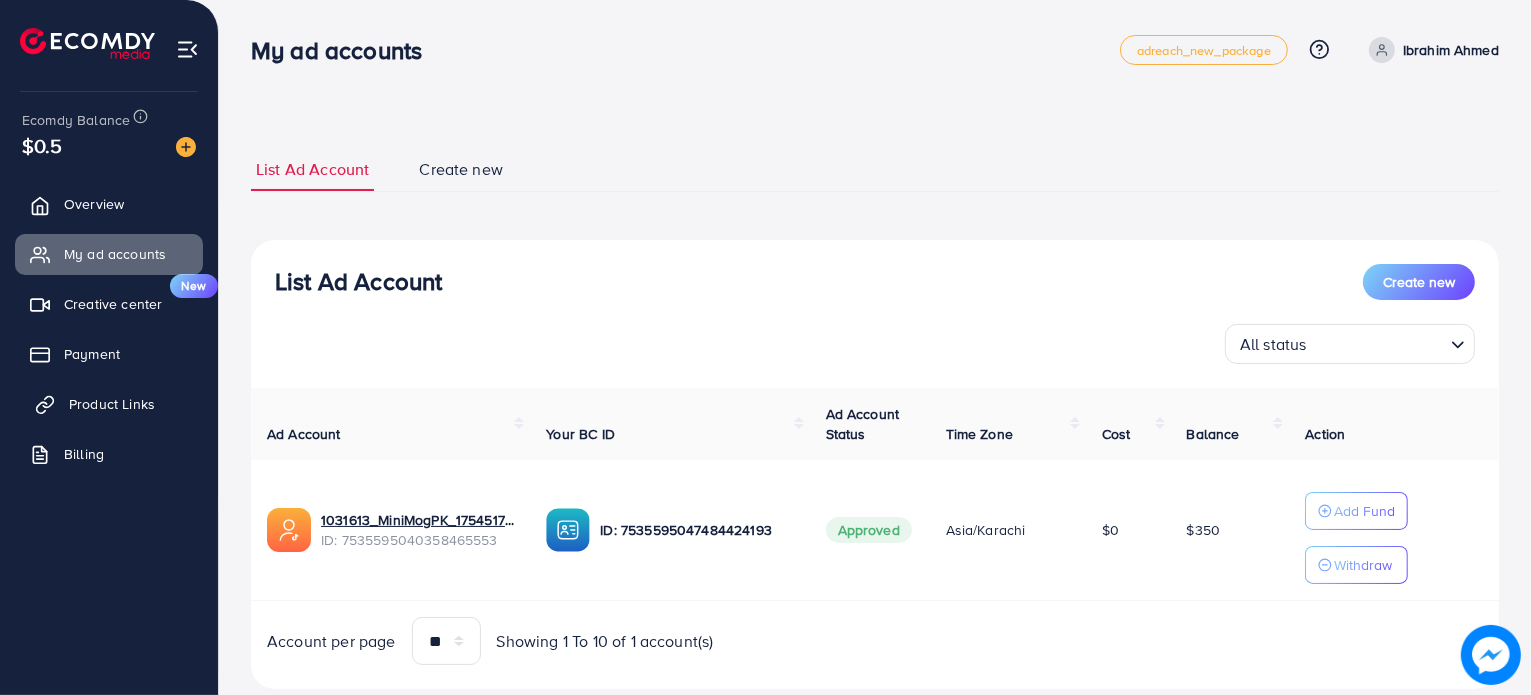 click on "Product Links" at bounding box center (109, 404) 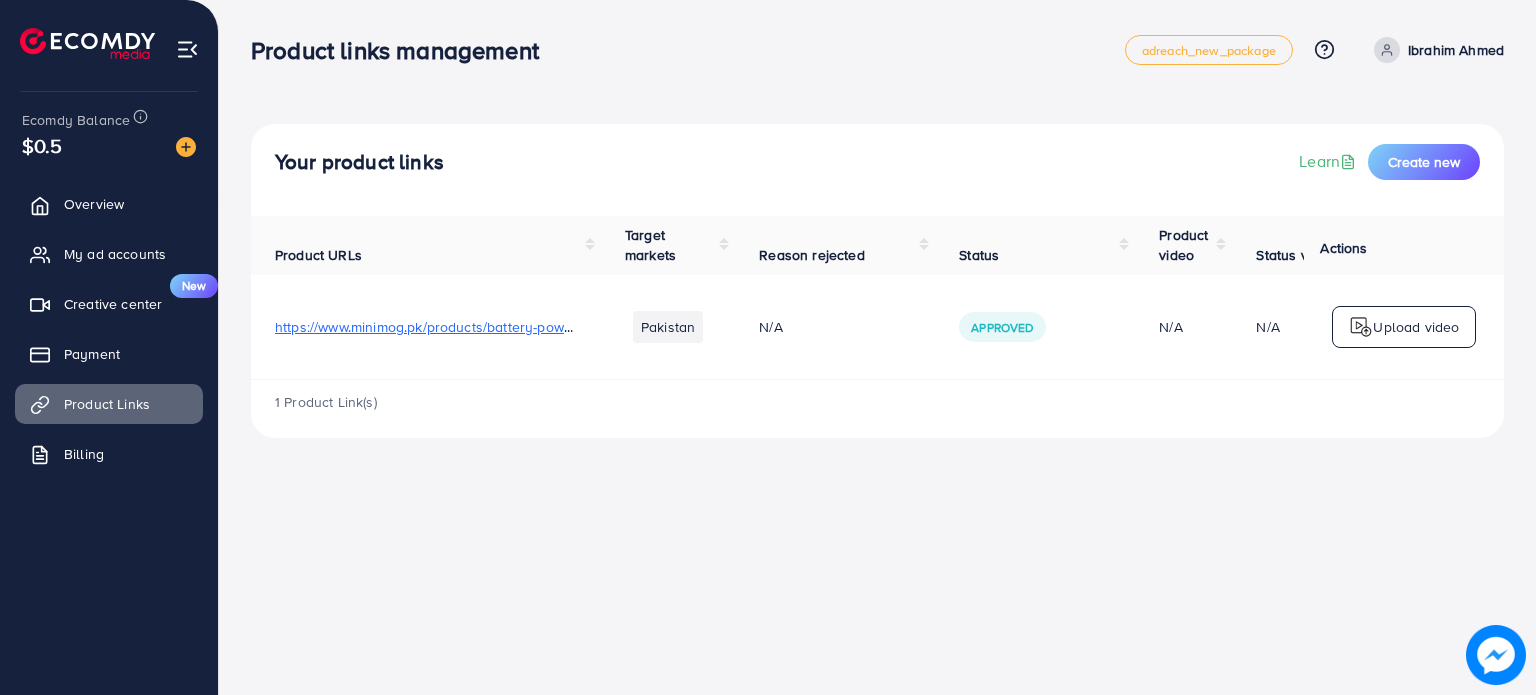click on "https://www.minimog.pk/products/battery-powered-touch-light-pack-of-5" at bounding box center (502, 327) 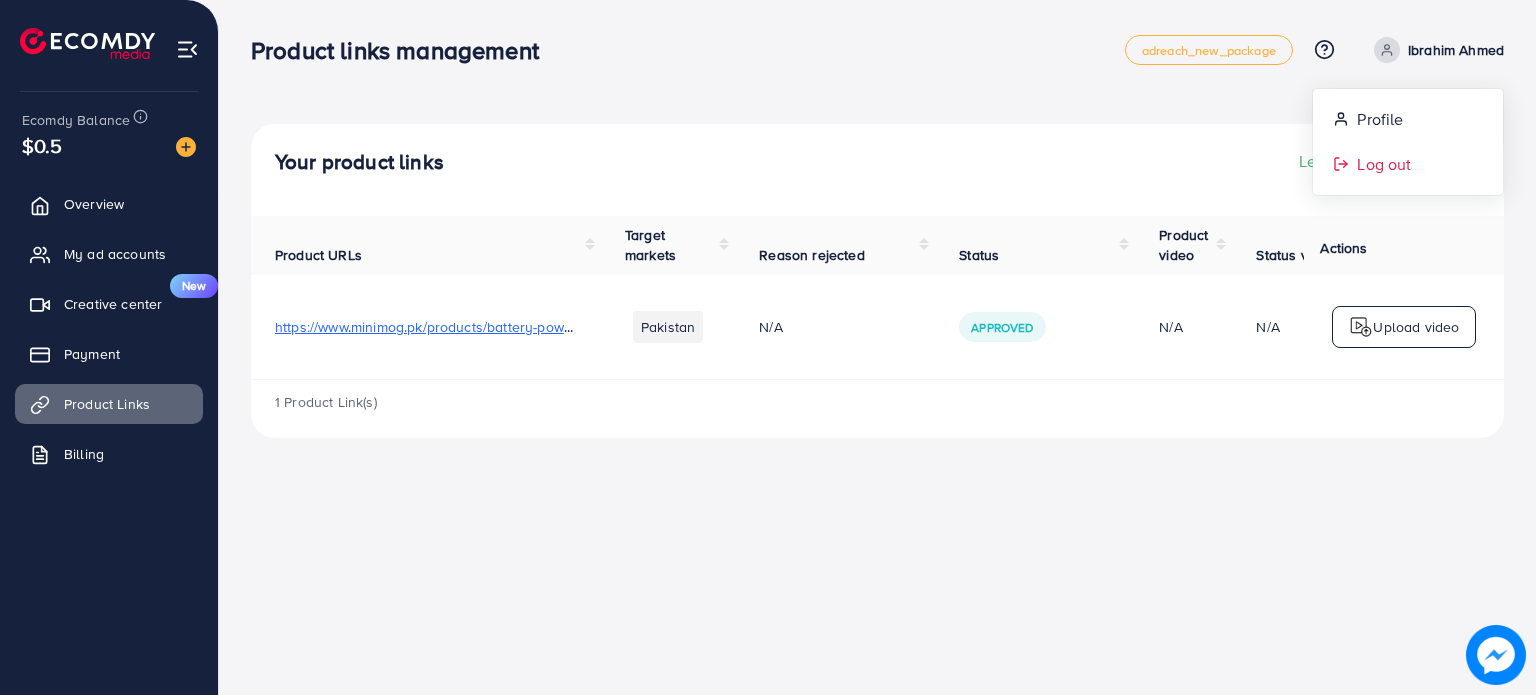 click on "Log out" at bounding box center [1408, 164] 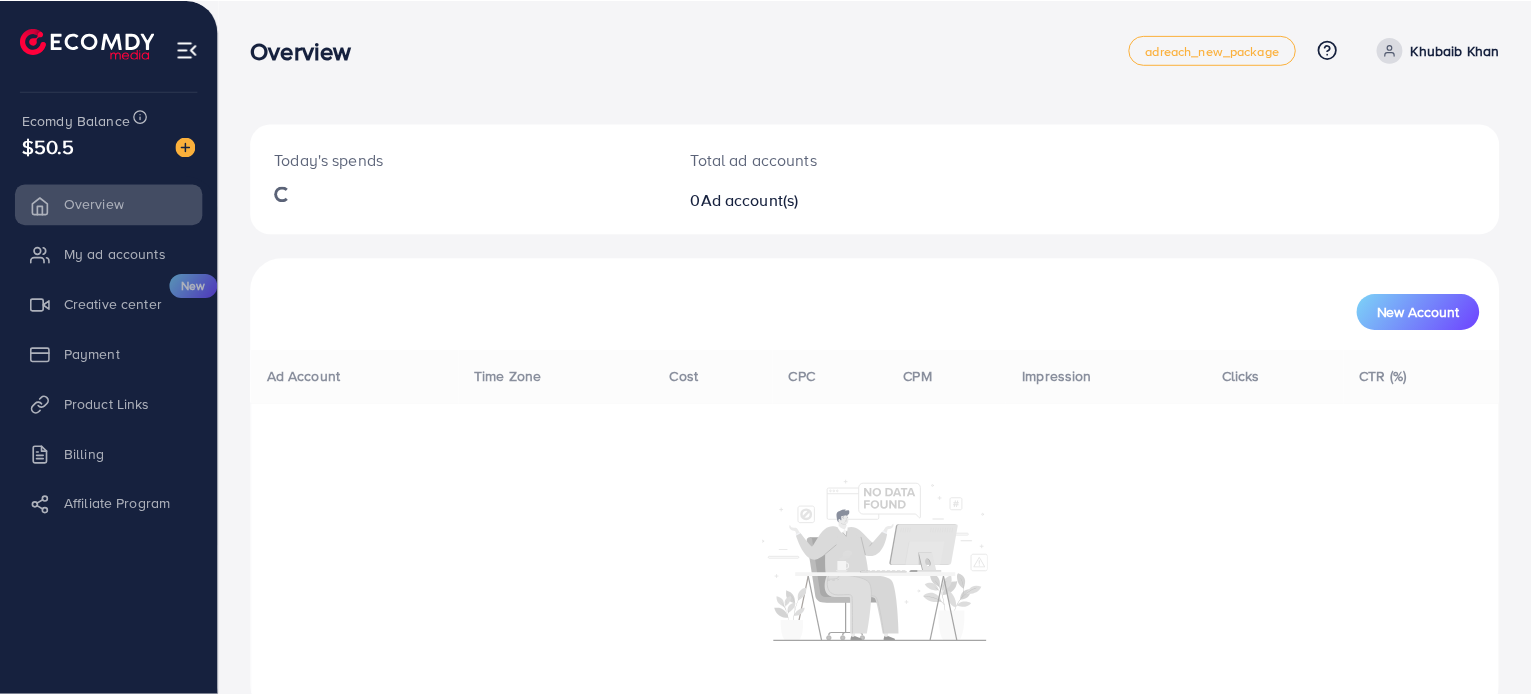 scroll, scrollTop: 0, scrollLeft: 0, axis: both 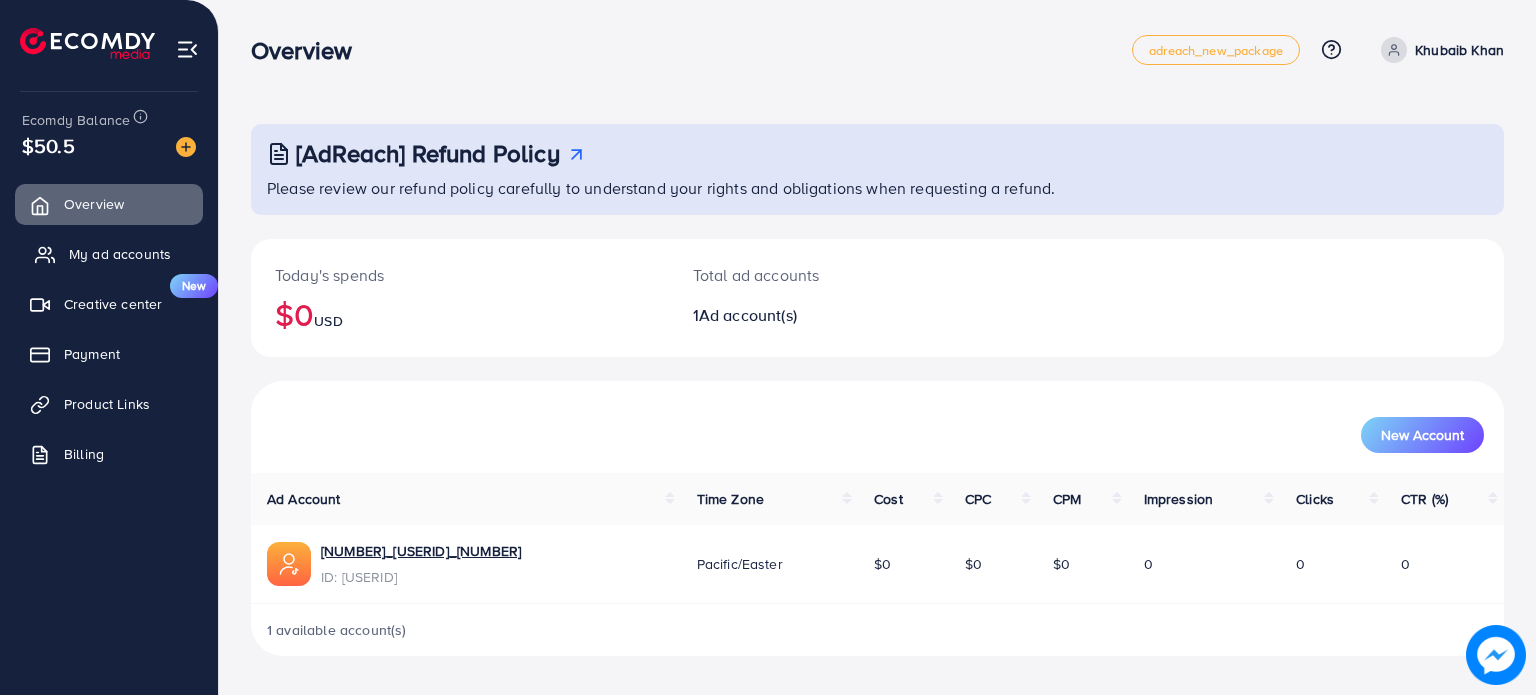 click on "My ad accounts" at bounding box center [120, 254] 